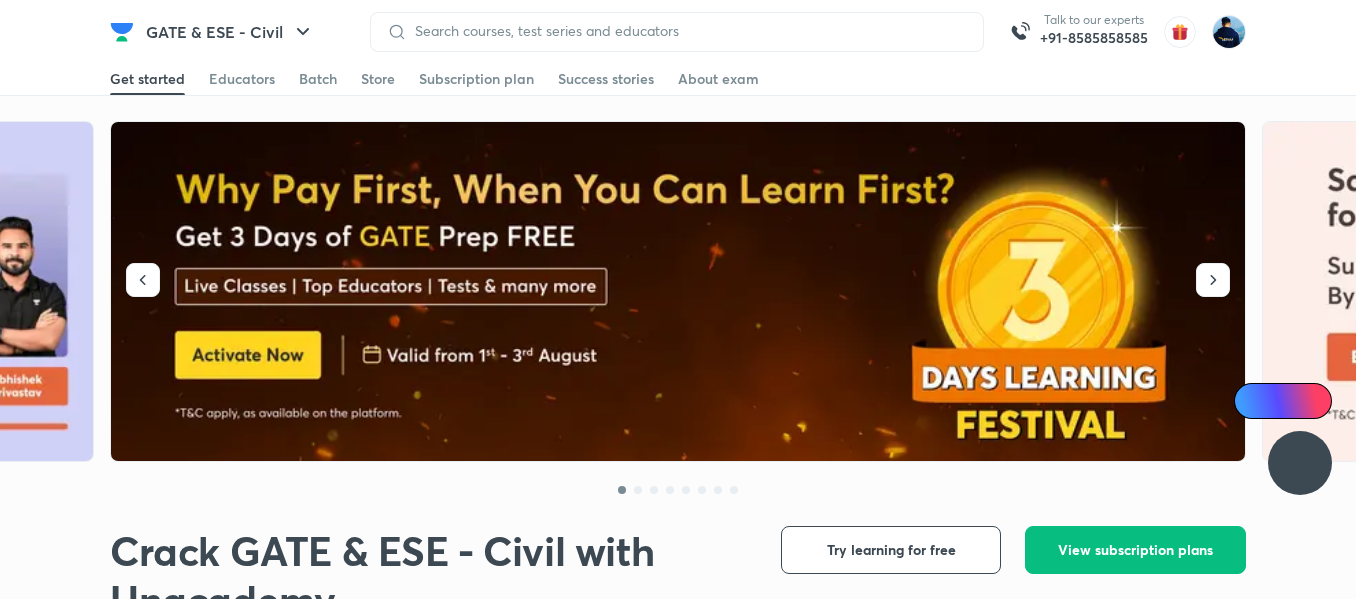 scroll, scrollTop: 0, scrollLeft: 0, axis: both 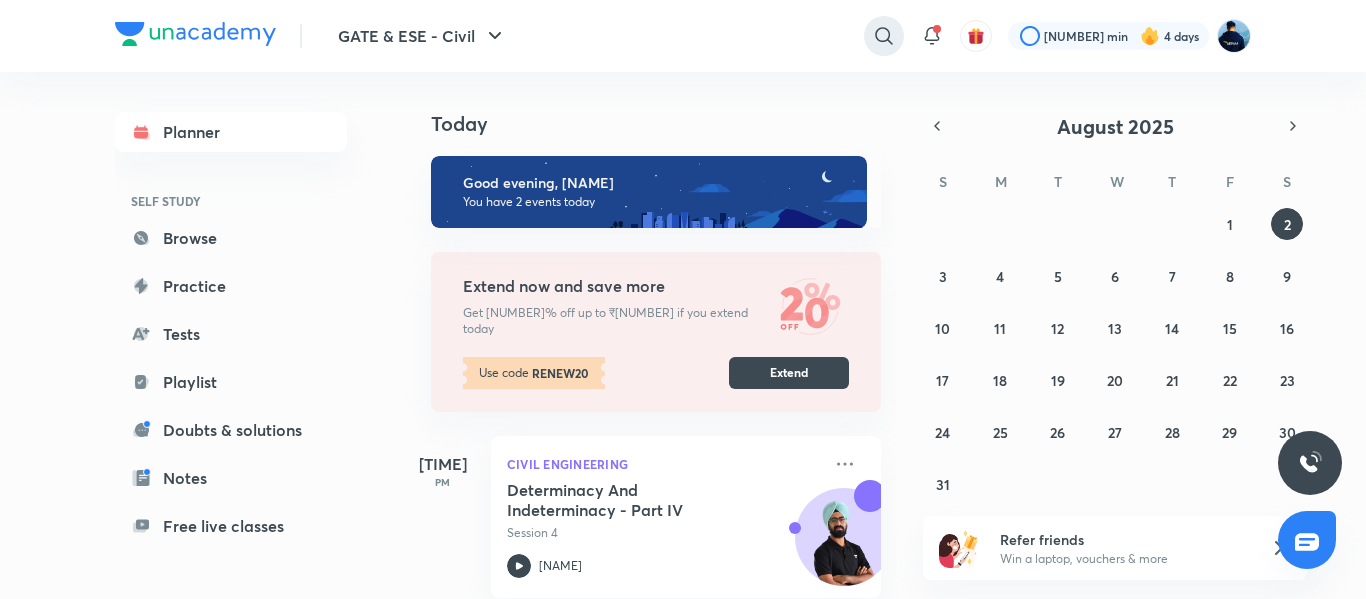 click at bounding box center (884, 36) 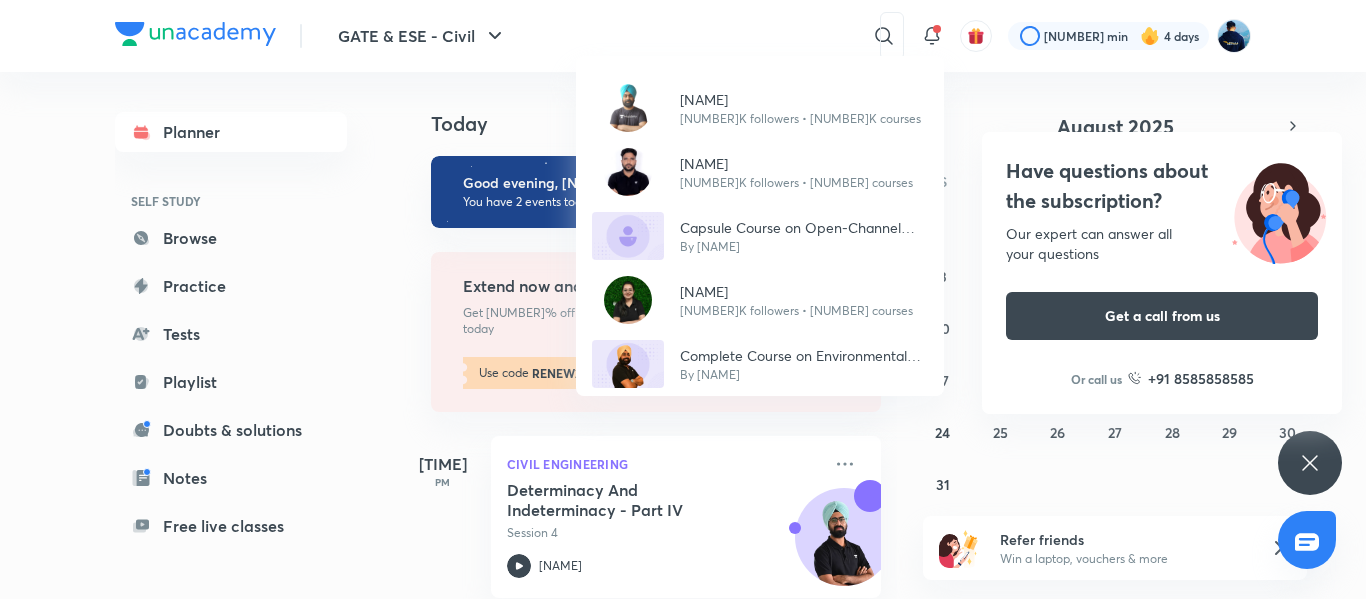 click on "Our expert can answer all your questions" at bounding box center [1162, 244] 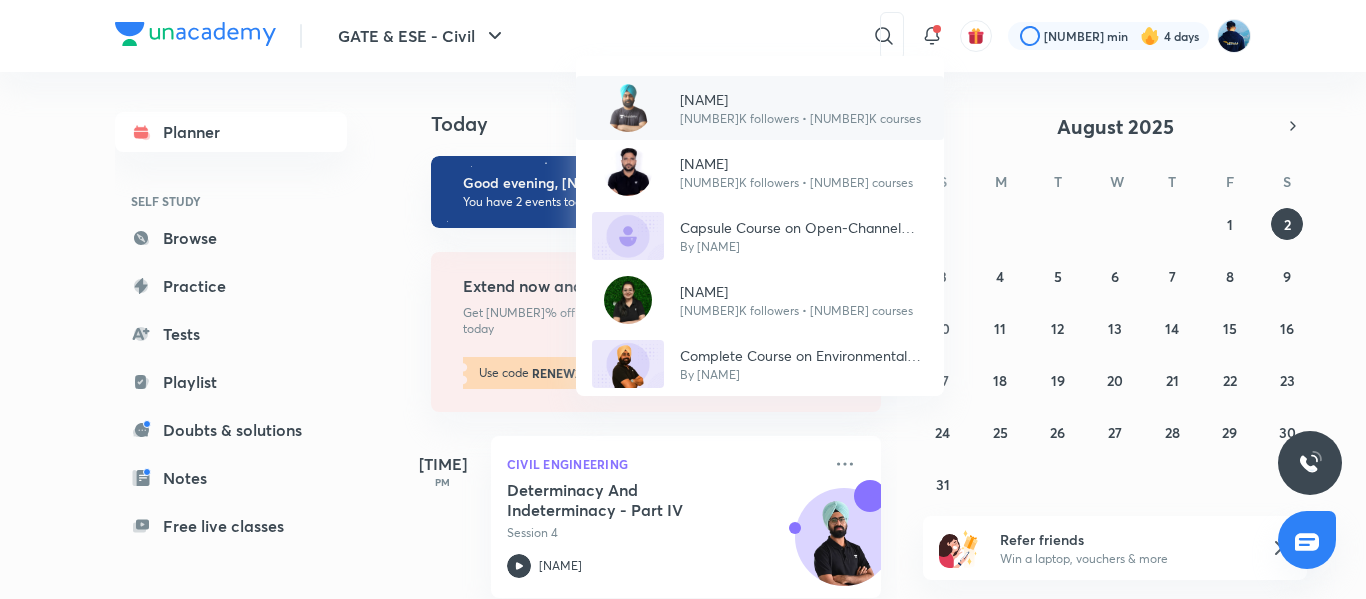 click on "[NAME]" at bounding box center [800, 99] 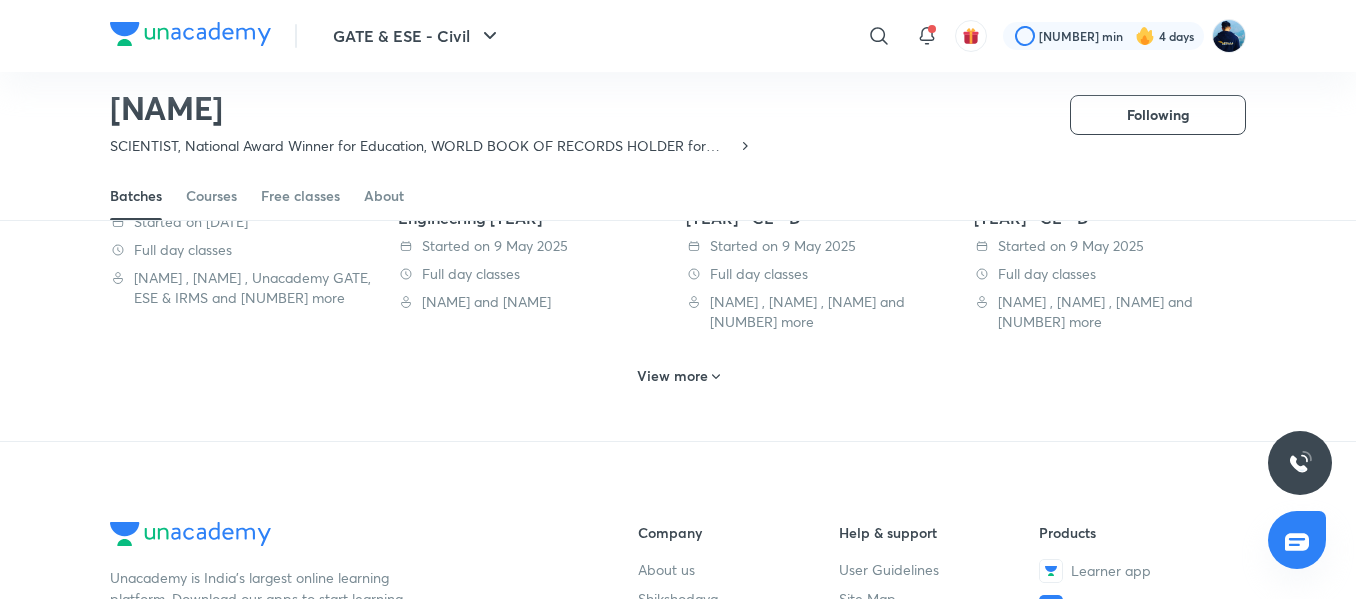 scroll, scrollTop: 1187, scrollLeft: 0, axis: vertical 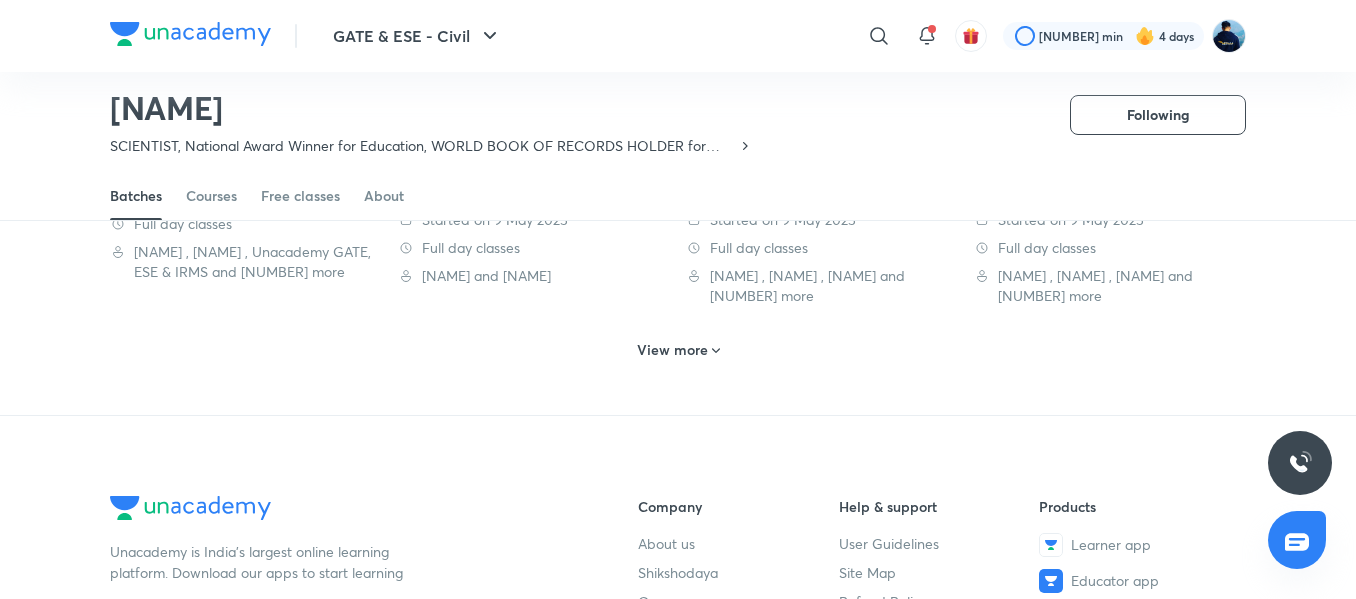 click on "View more" at bounding box center [672, 350] 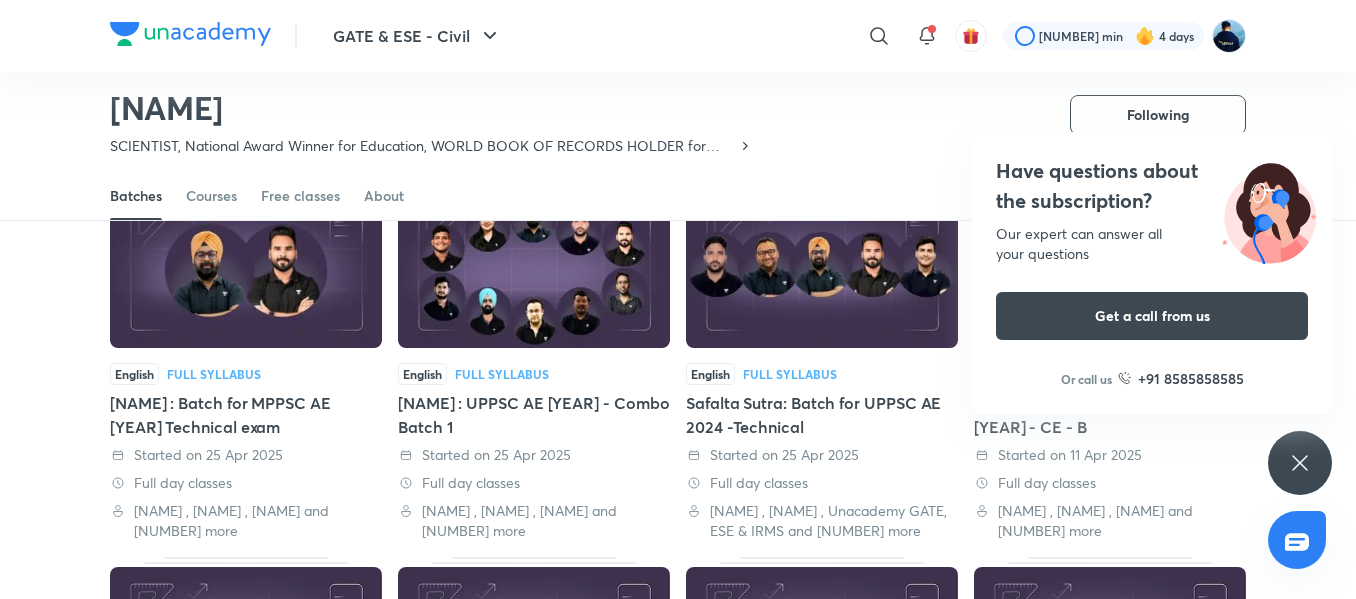 scroll, scrollTop: 1801, scrollLeft: 0, axis: vertical 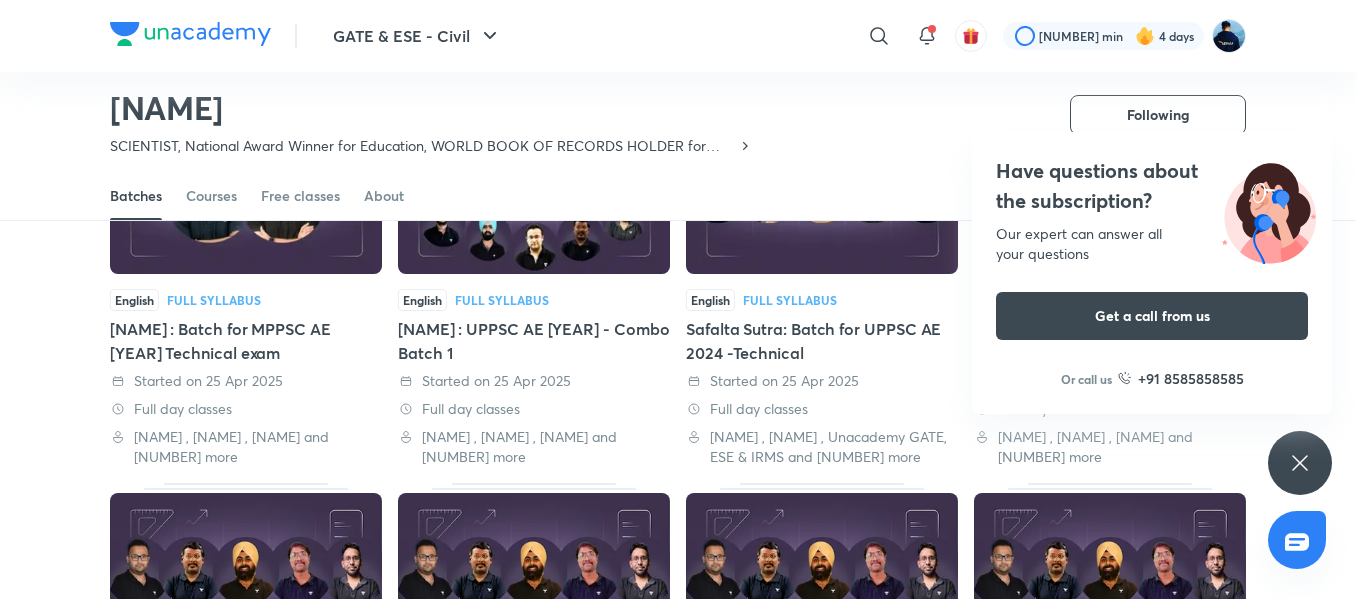 click on "Have questions about the subscription? Our expert can answer all your questions Get a call from us Or call us +91 8585858585" at bounding box center [1152, 273] 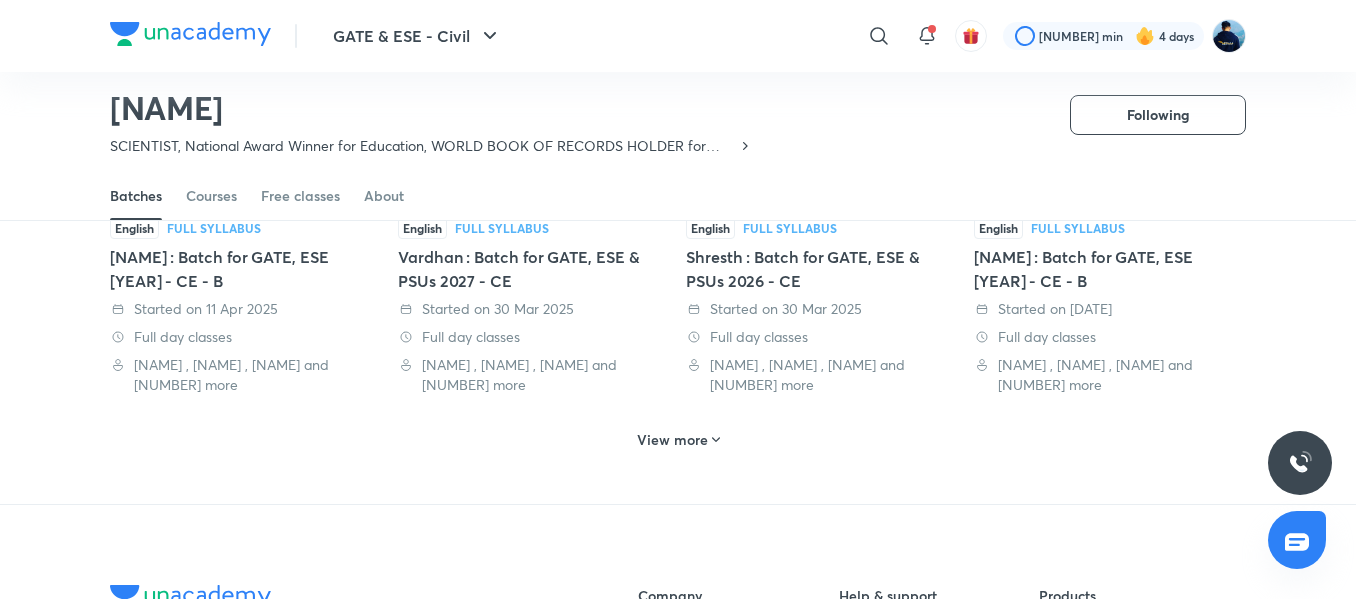 scroll, scrollTop: 2305, scrollLeft: 0, axis: vertical 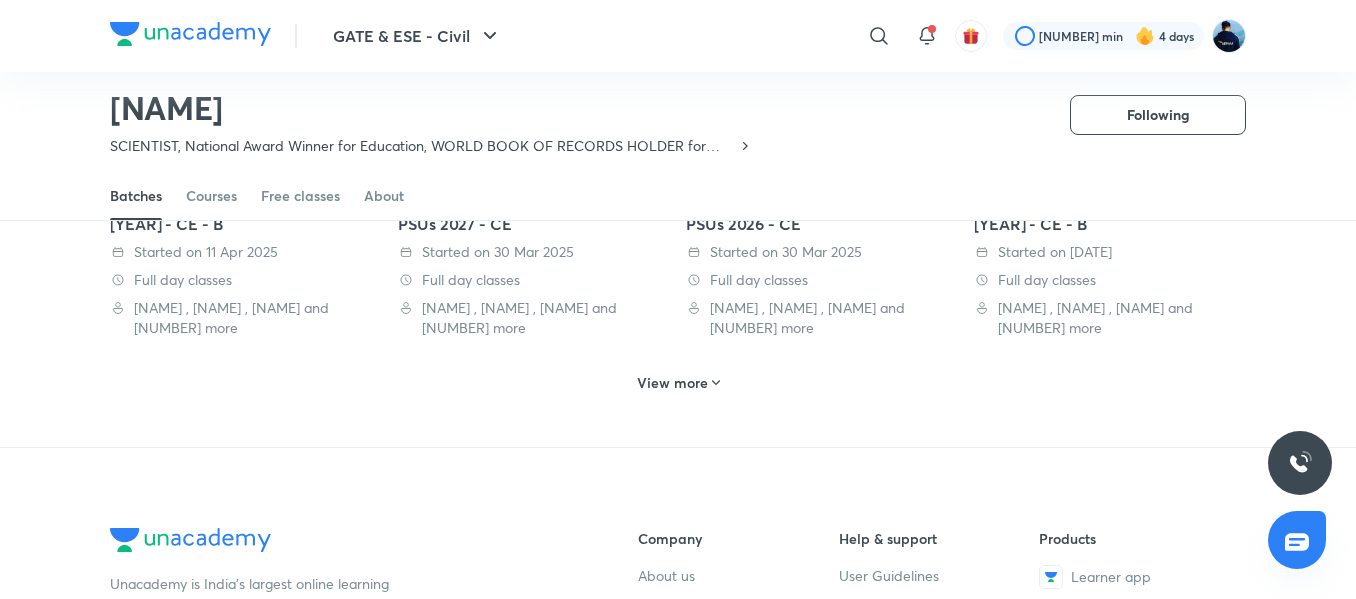 click on "View more" at bounding box center (672, 383) 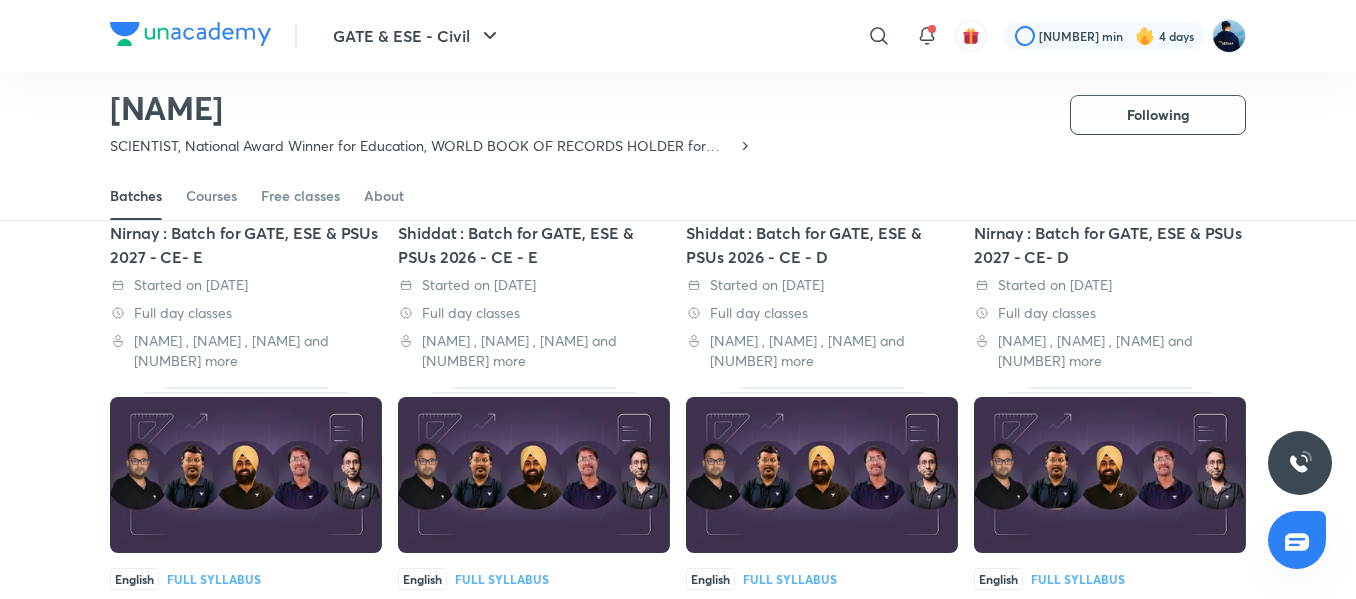 scroll, scrollTop: 3033, scrollLeft: 0, axis: vertical 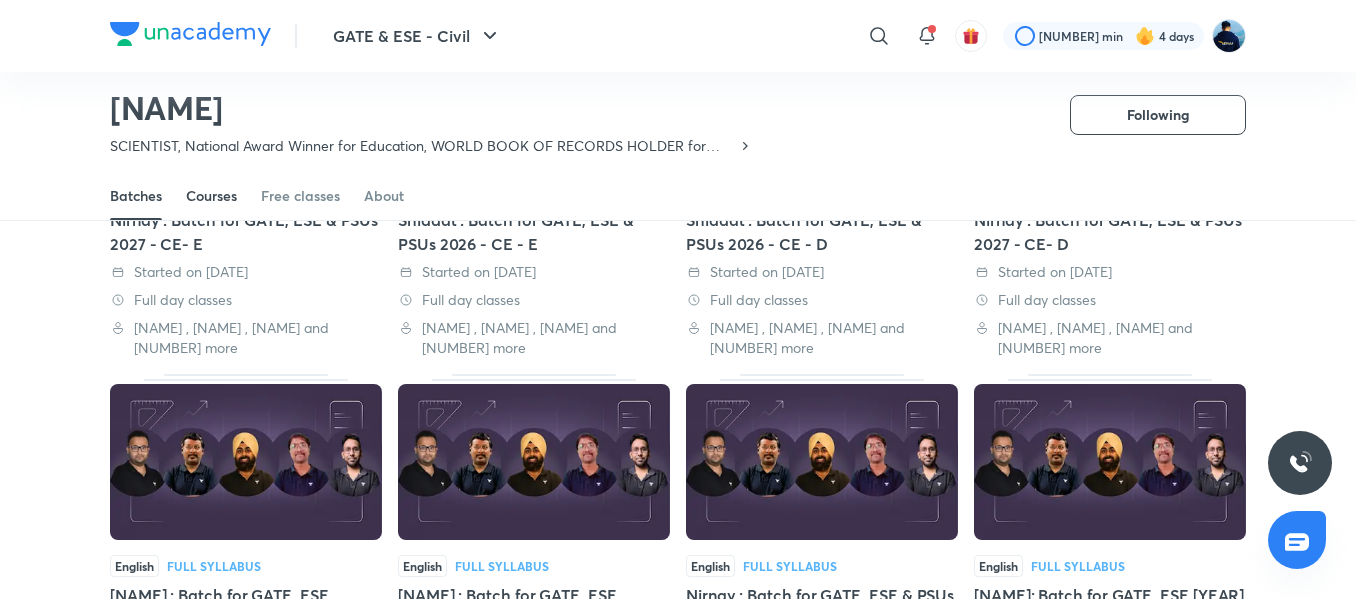 click on "Courses" at bounding box center [211, 196] 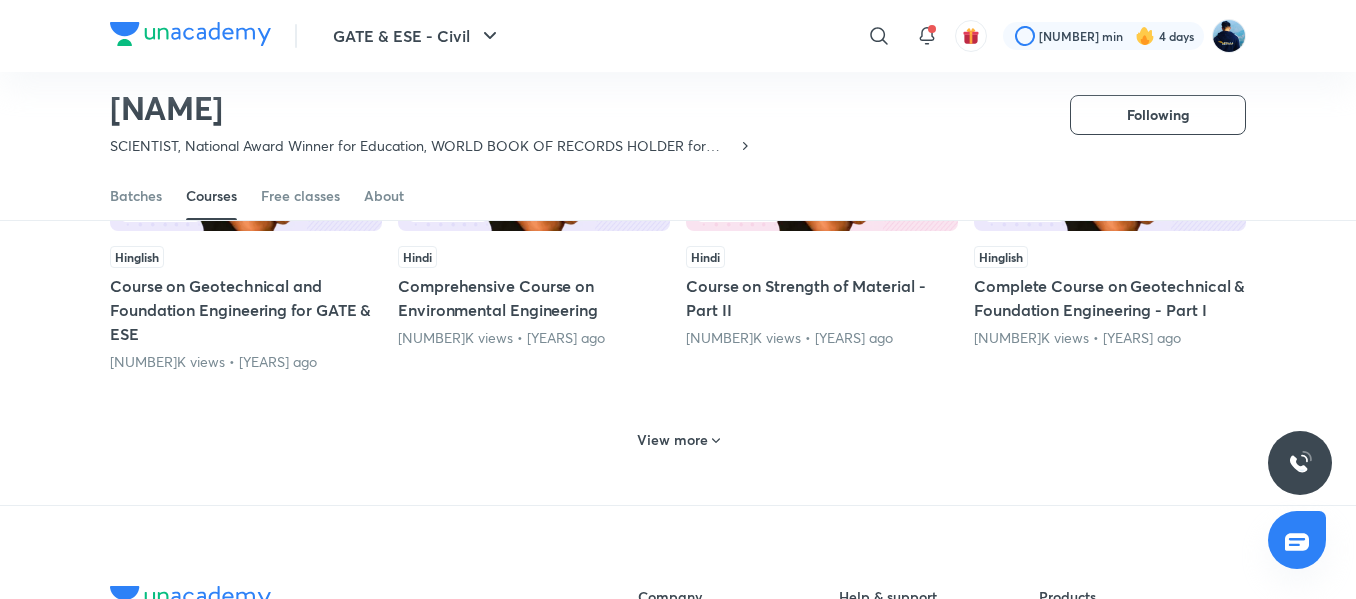 scroll, scrollTop: 991, scrollLeft: 0, axis: vertical 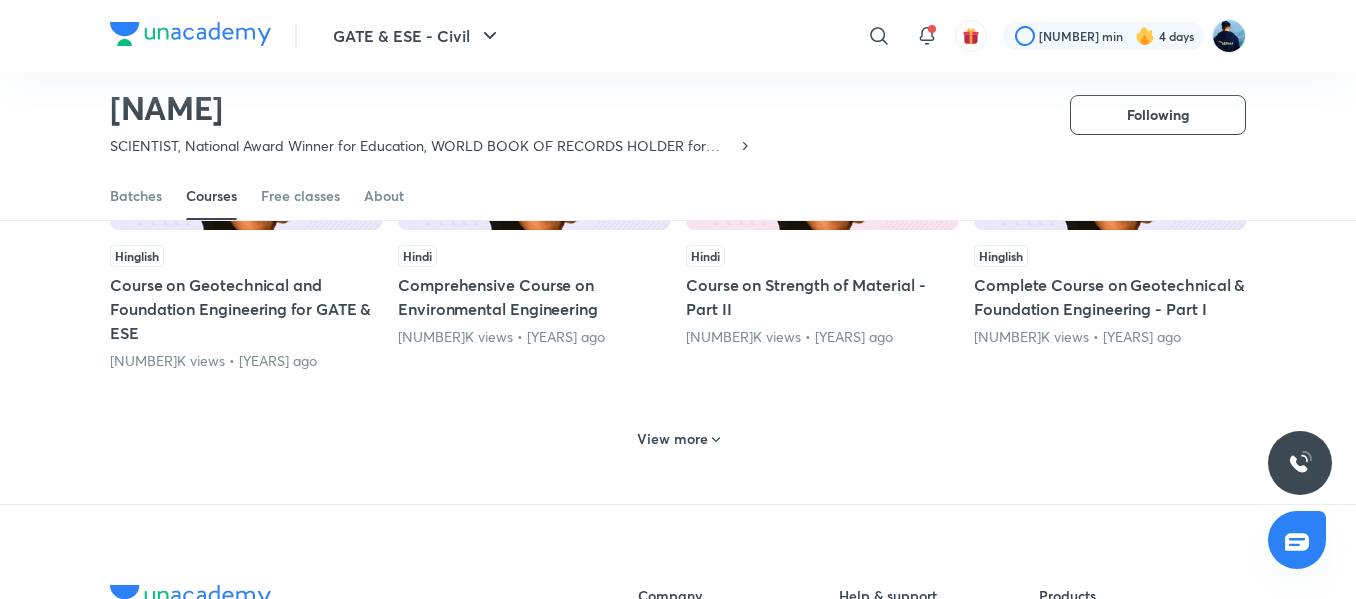 click on "View more" at bounding box center (678, 439) 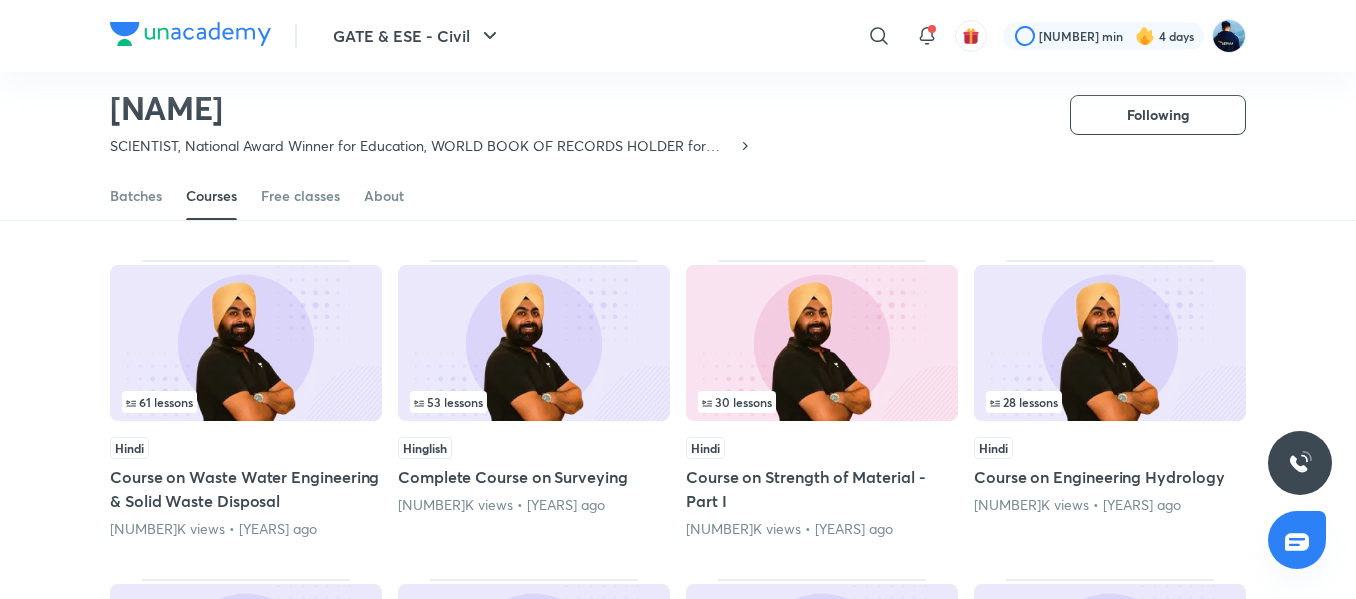 scroll, scrollTop: 1144, scrollLeft: 0, axis: vertical 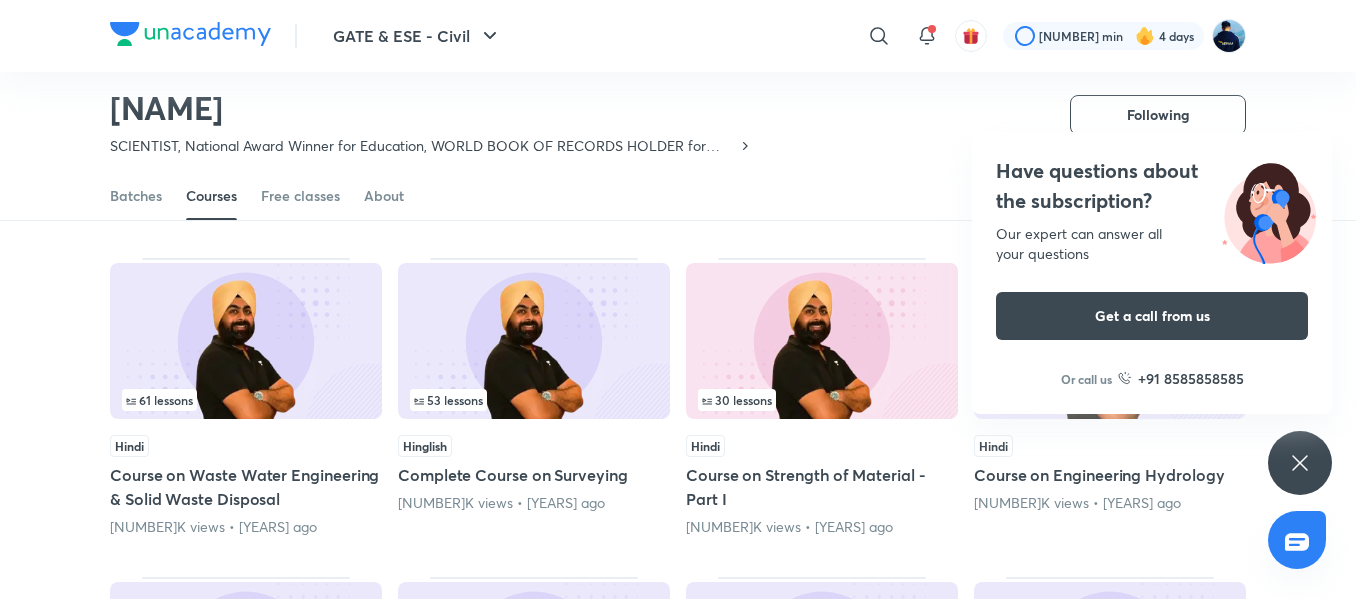 click on "Our expert can answer all your questions" at bounding box center [1152, 244] 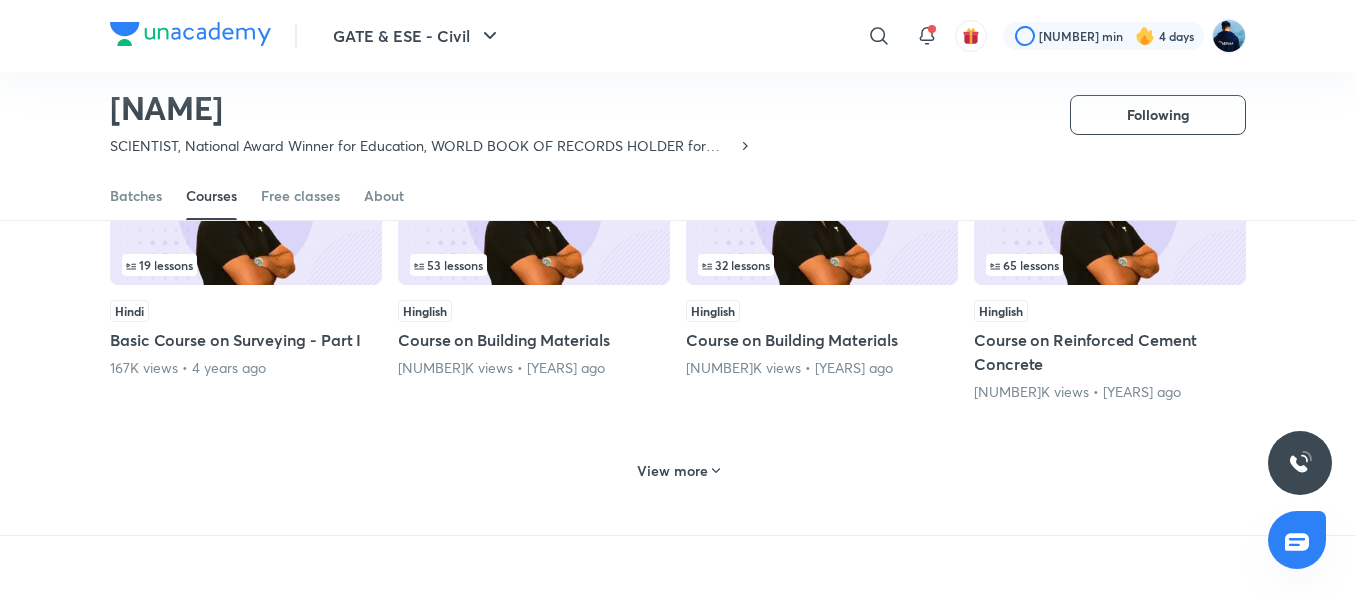 scroll, scrollTop: 1923, scrollLeft: 0, axis: vertical 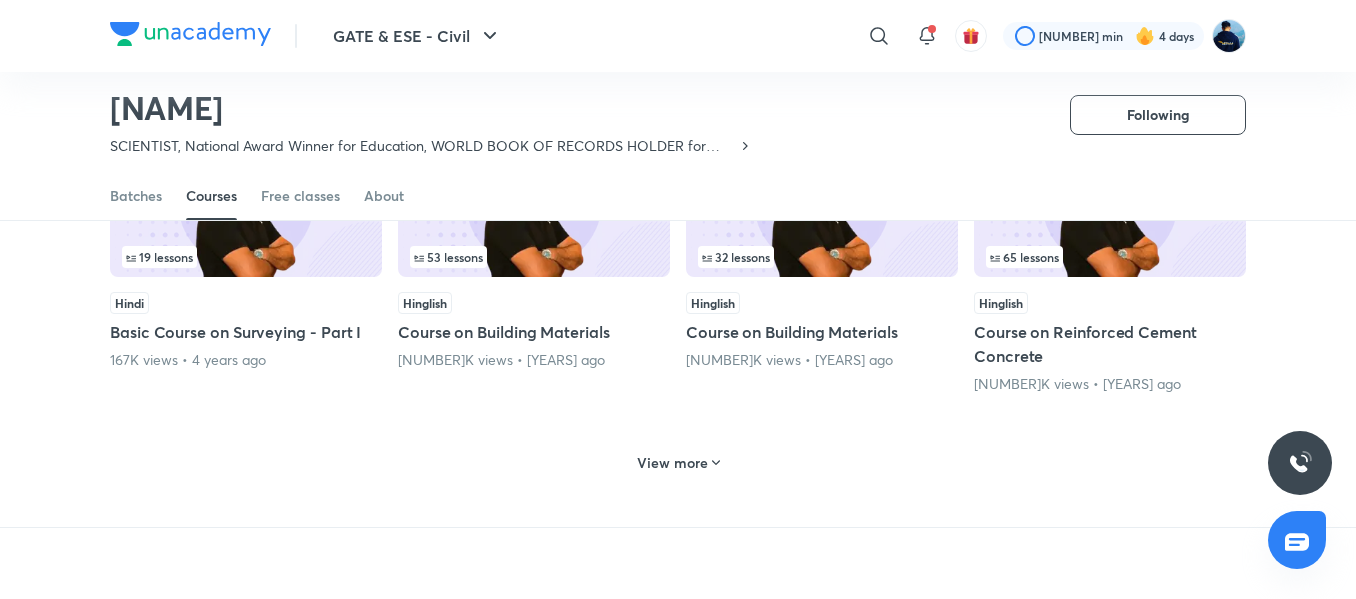 click on "View more" at bounding box center (672, 463) 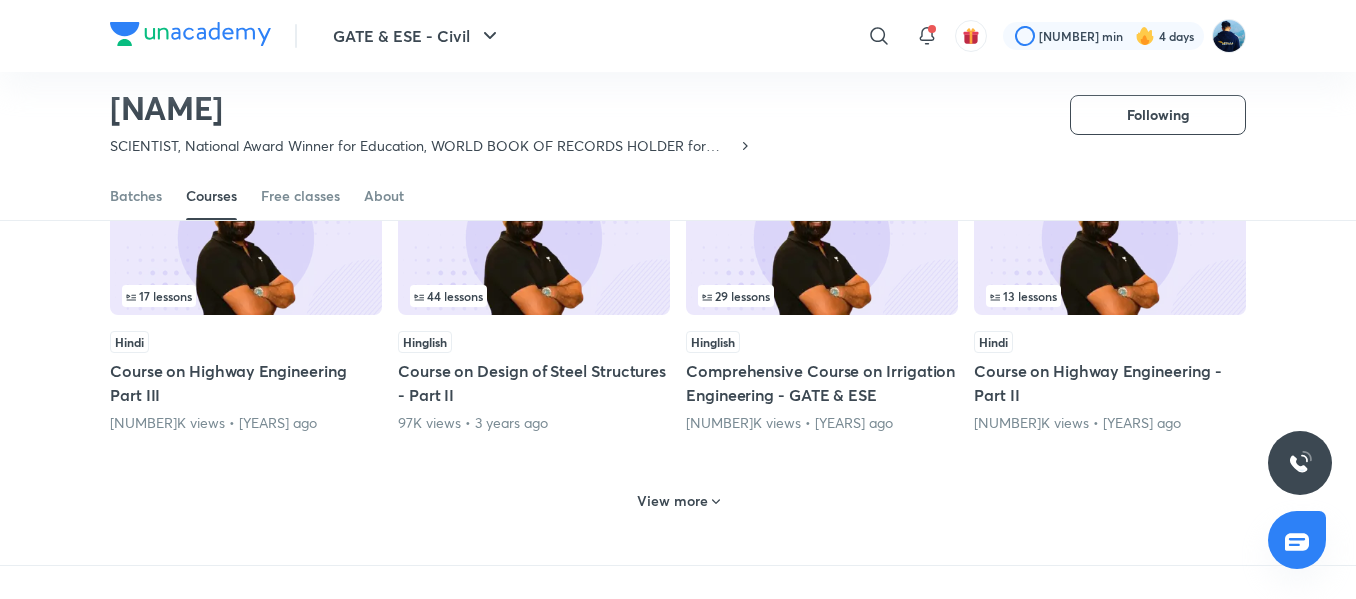 scroll, scrollTop: 2889, scrollLeft: 0, axis: vertical 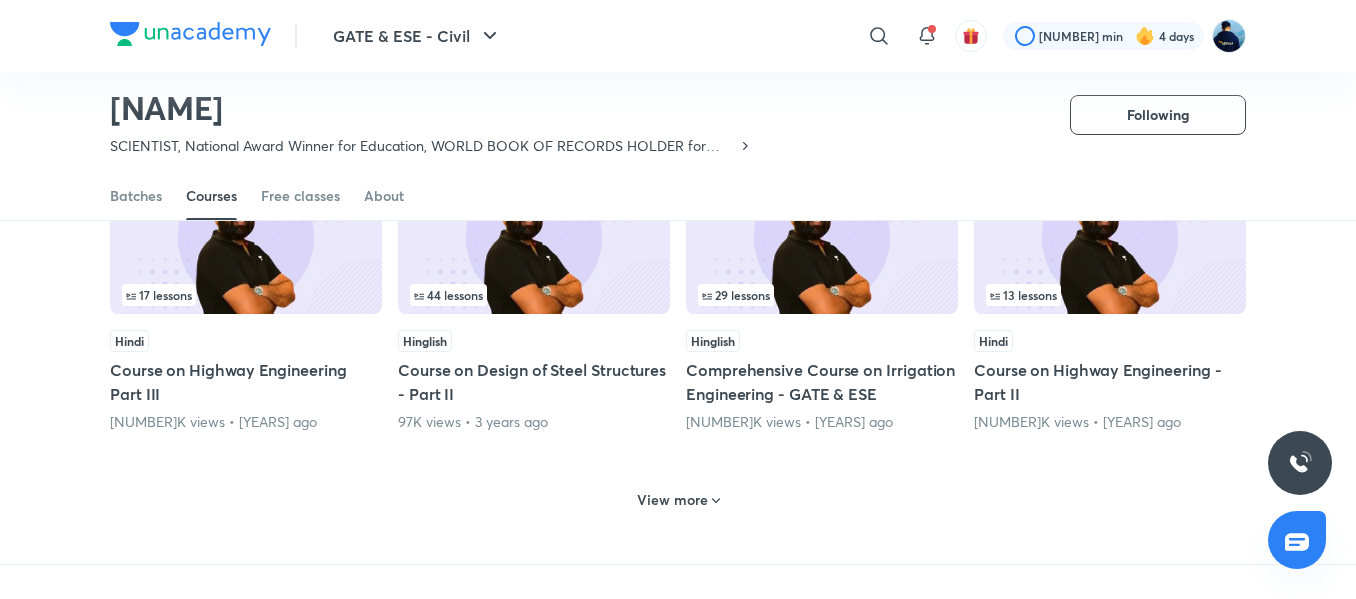 click on "View more" at bounding box center [672, 500] 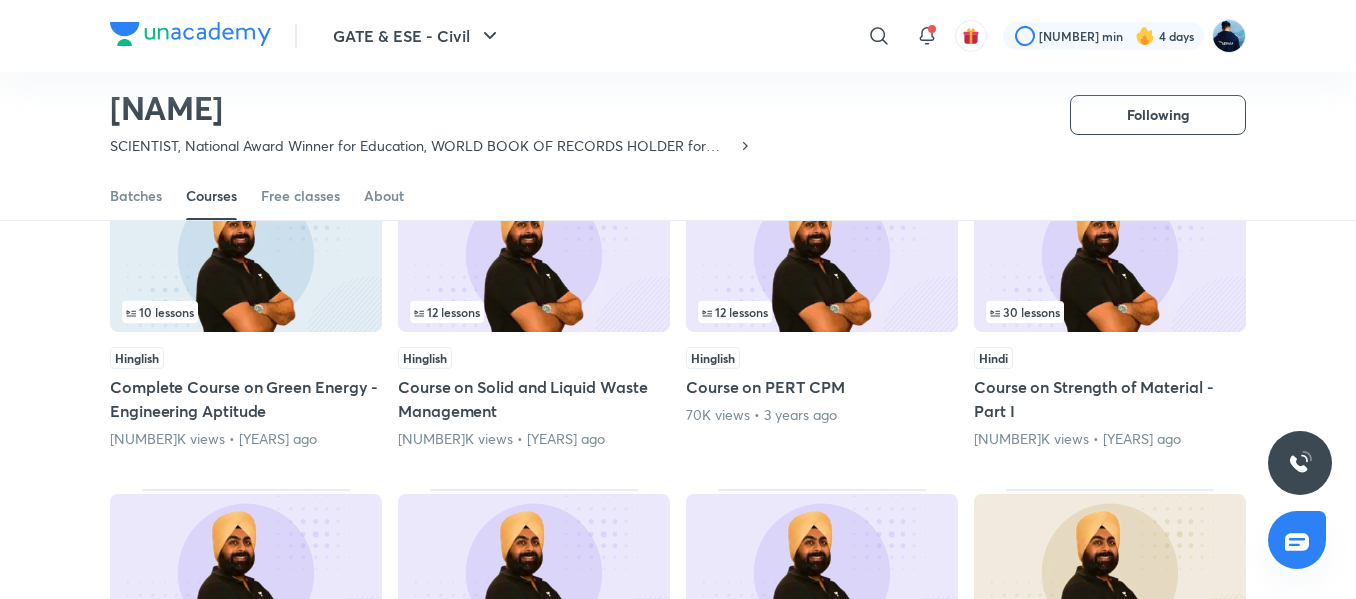 scroll, scrollTop: 3509, scrollLeft: 0, axis: vertical 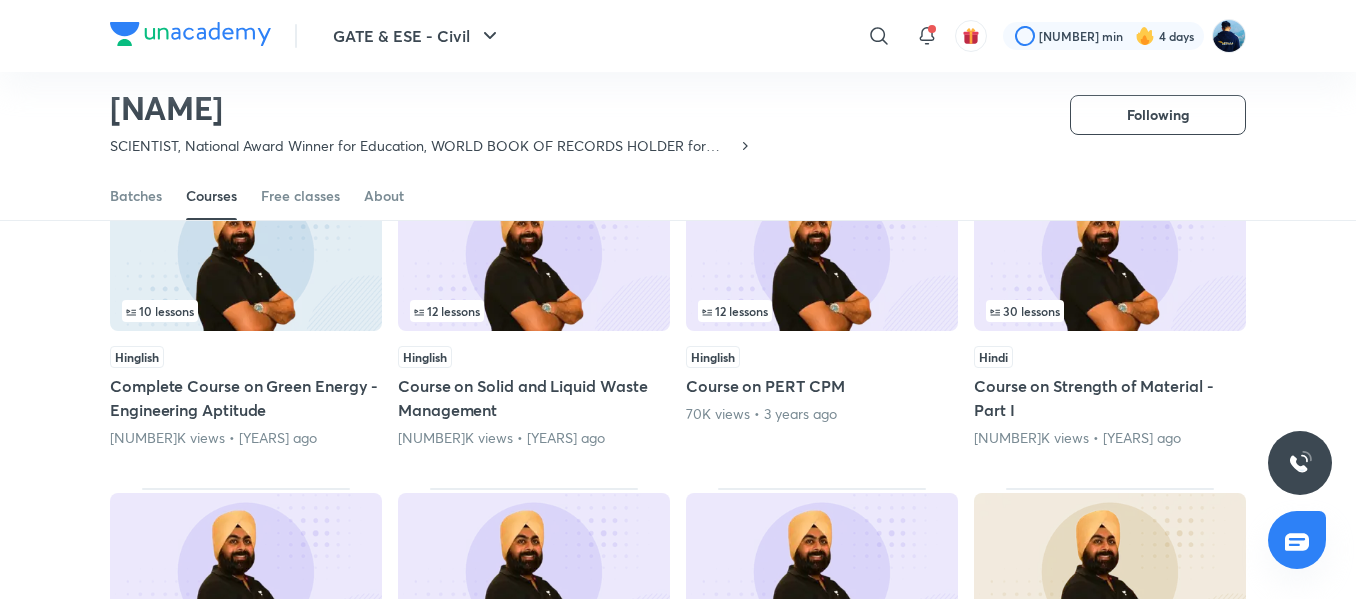 click at bounding box center [534, 253] 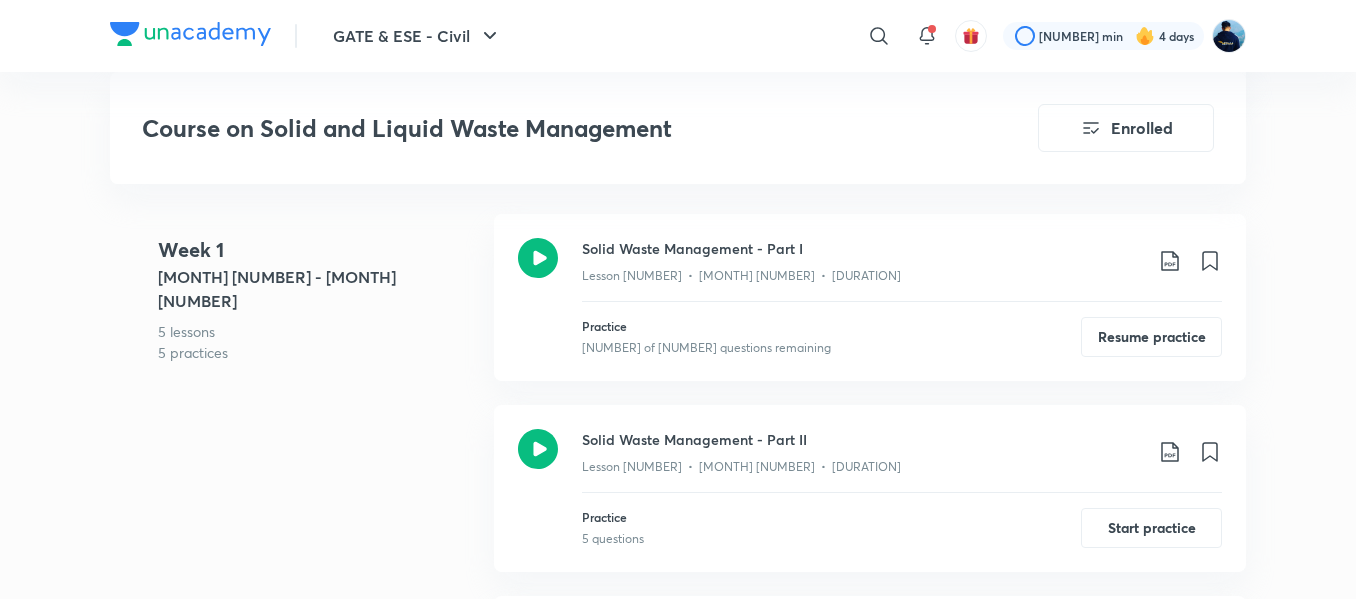 scroll, scrollTop: 1164, scrollLeft: 0, axis: vertical 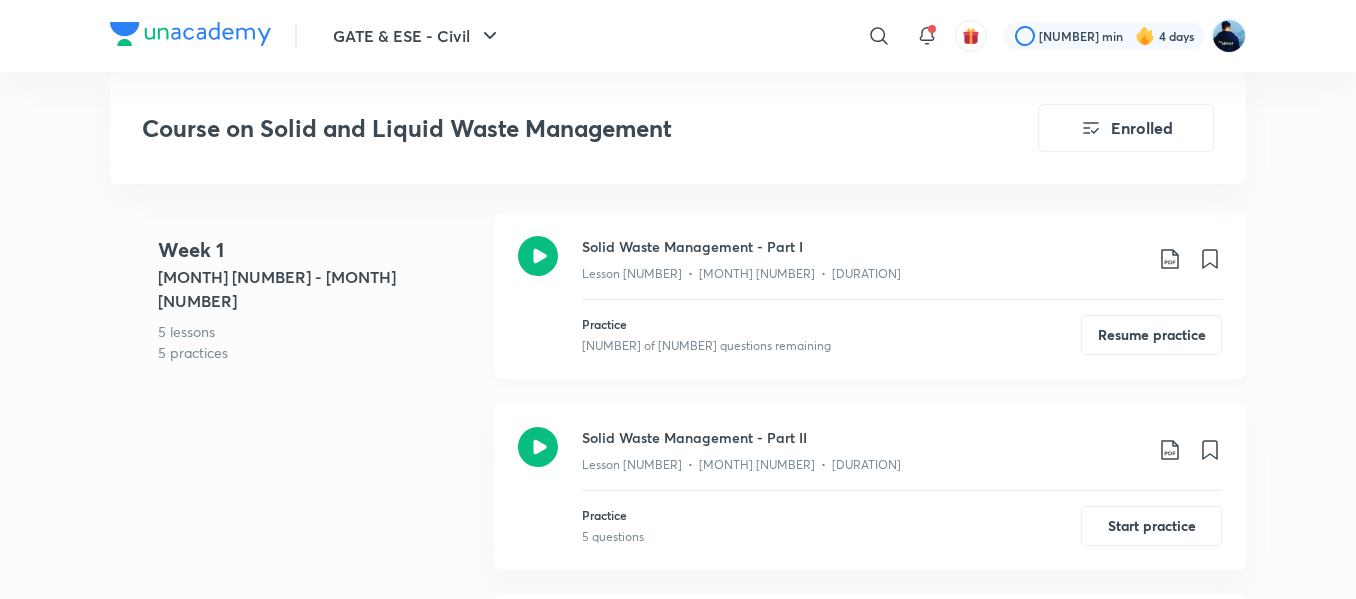 click 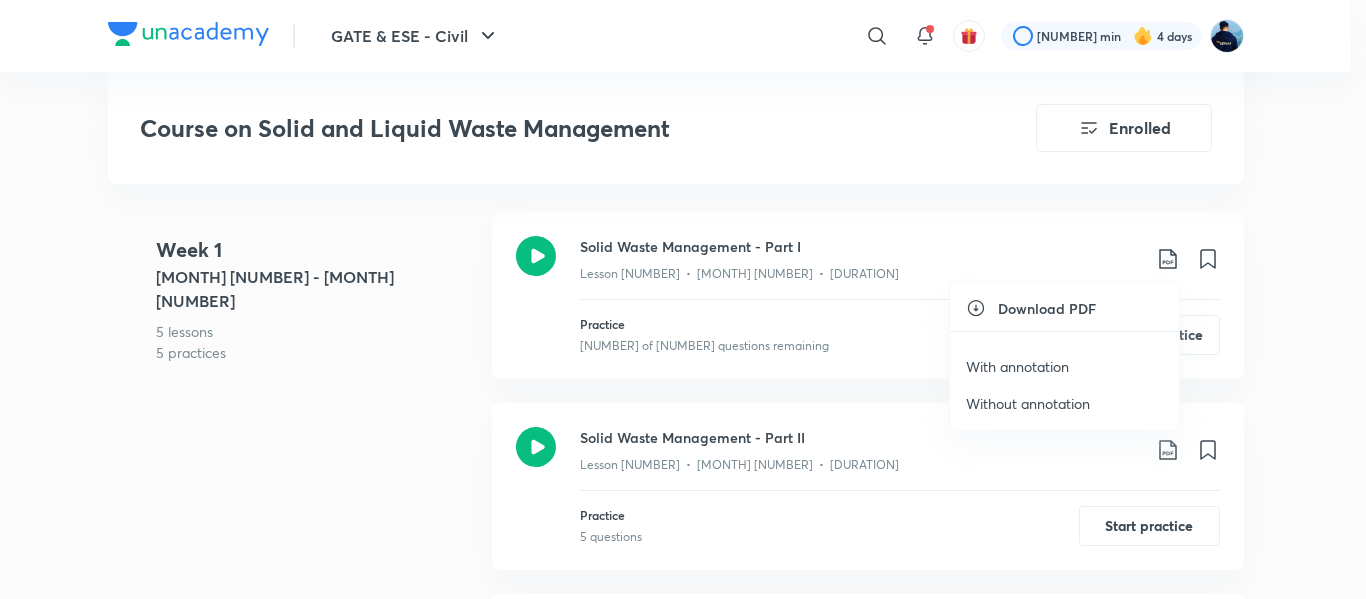 click on "With annotation" at bounding box center (1017, 366) 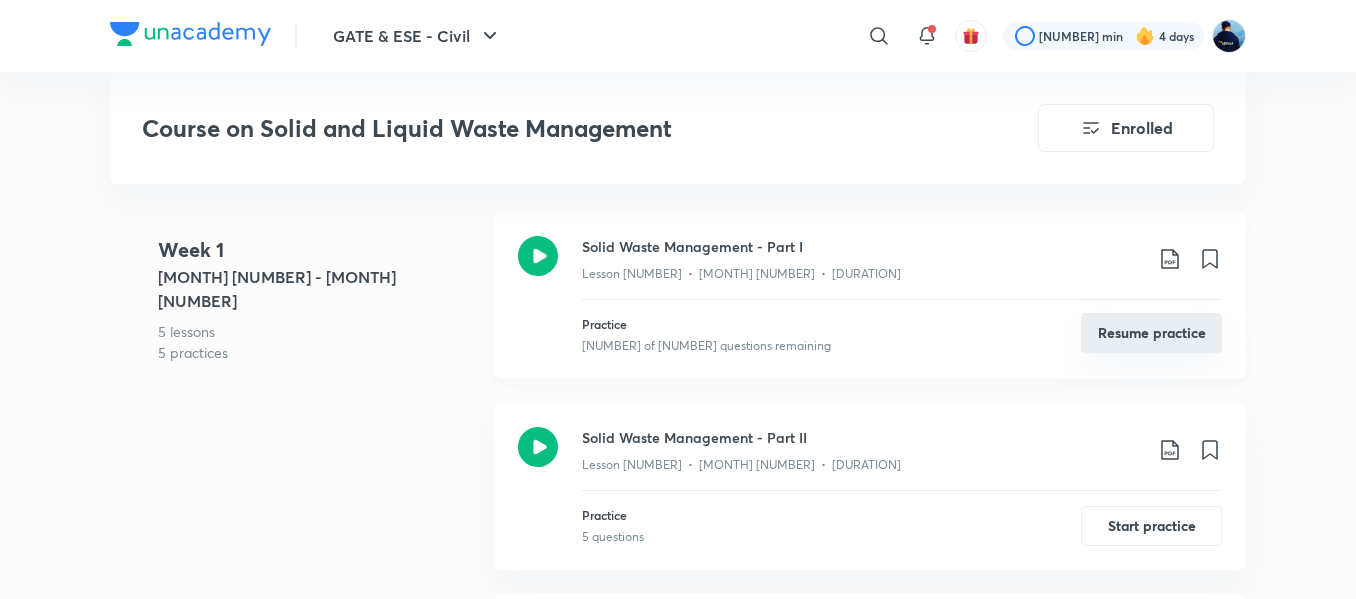 click on "Resume practice" at bounding box center (1151, 333) 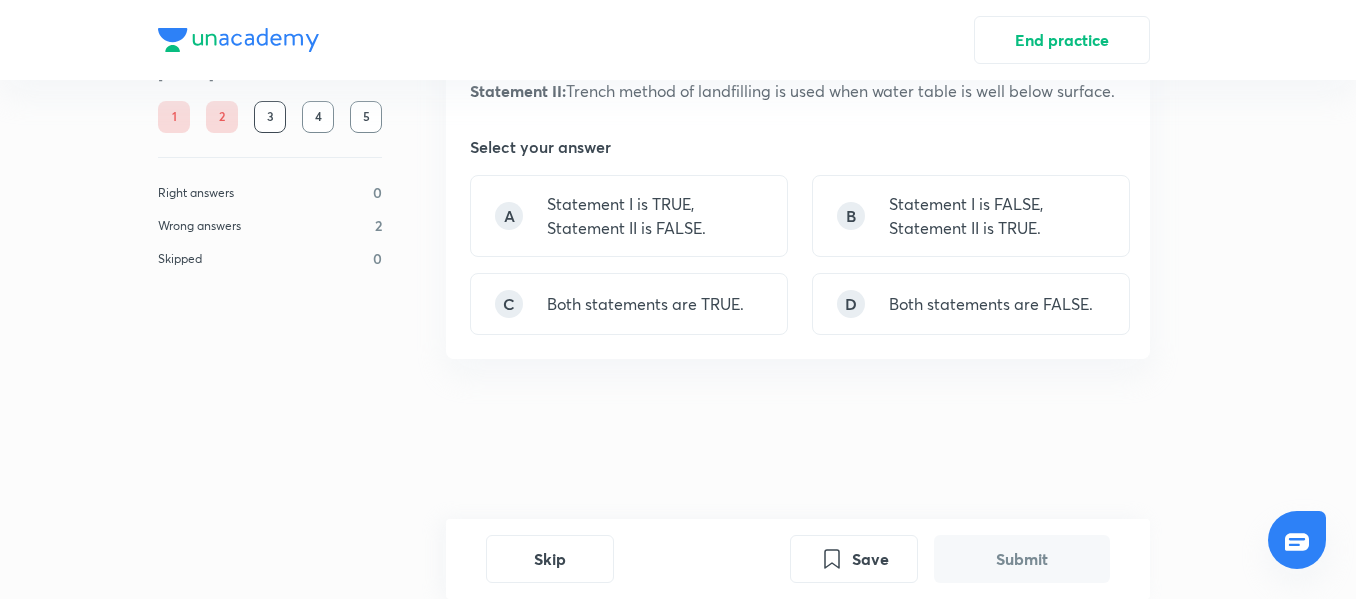 scroll, scrollTop: 0, scrollLeft: 0, axis: both 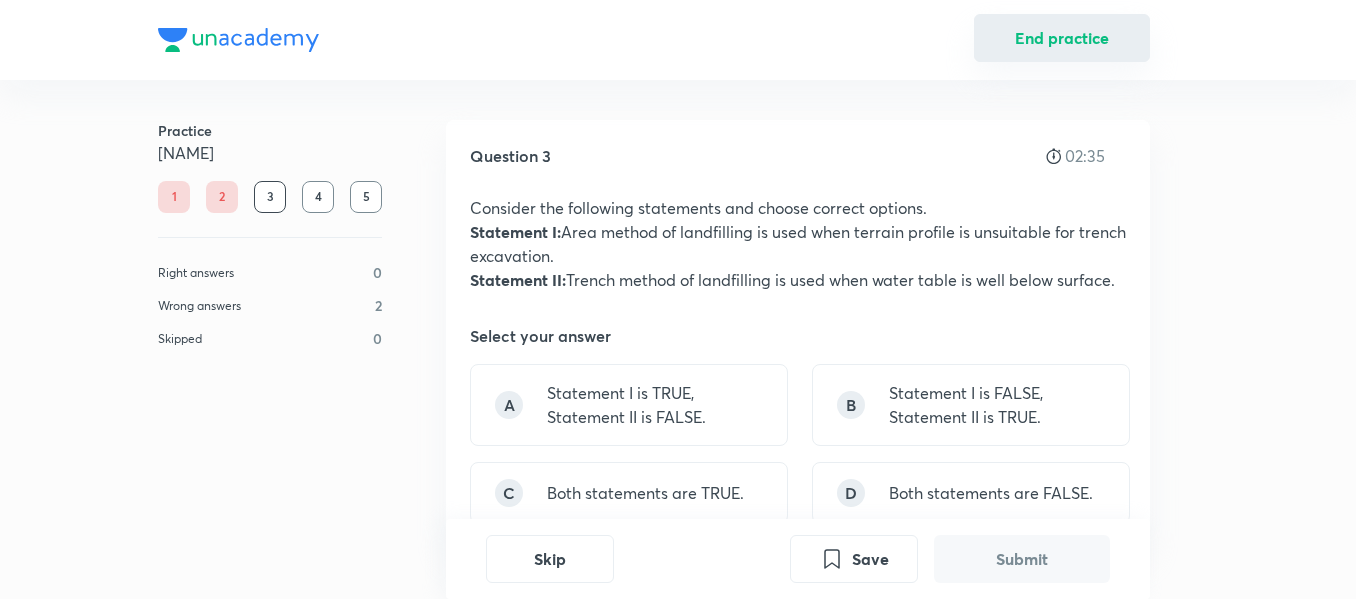 click on "End practice" at bounding box center (1062, 38) 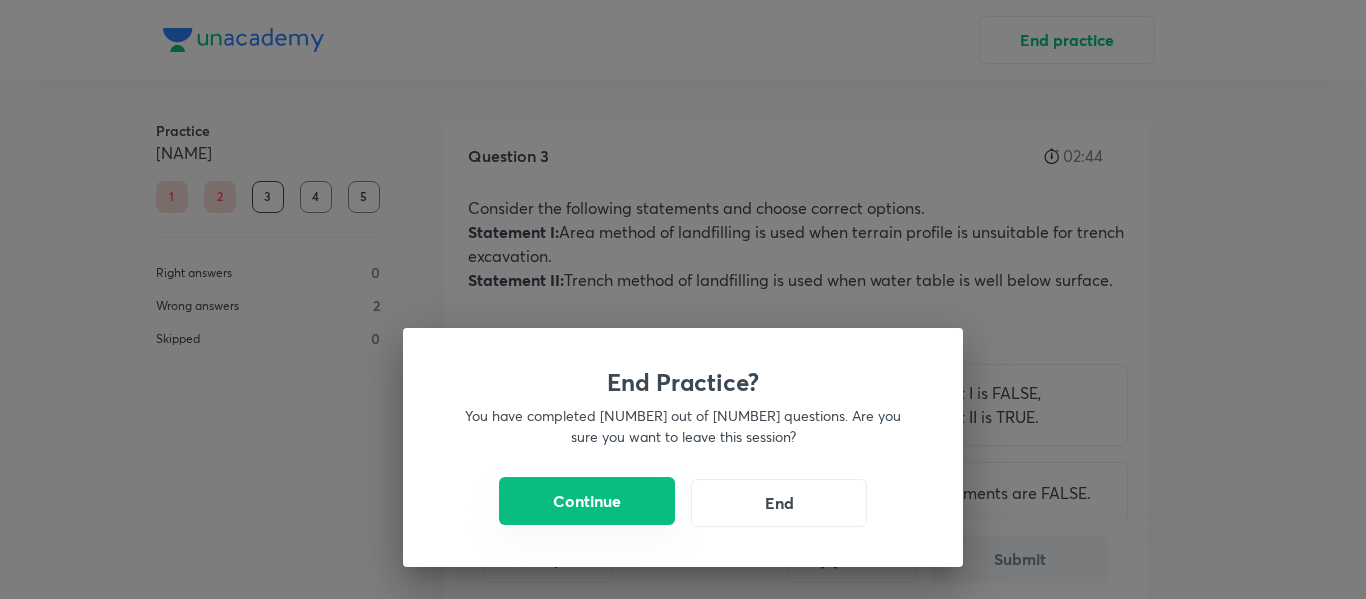 click on "Continue" at bounding box center [587, 501] 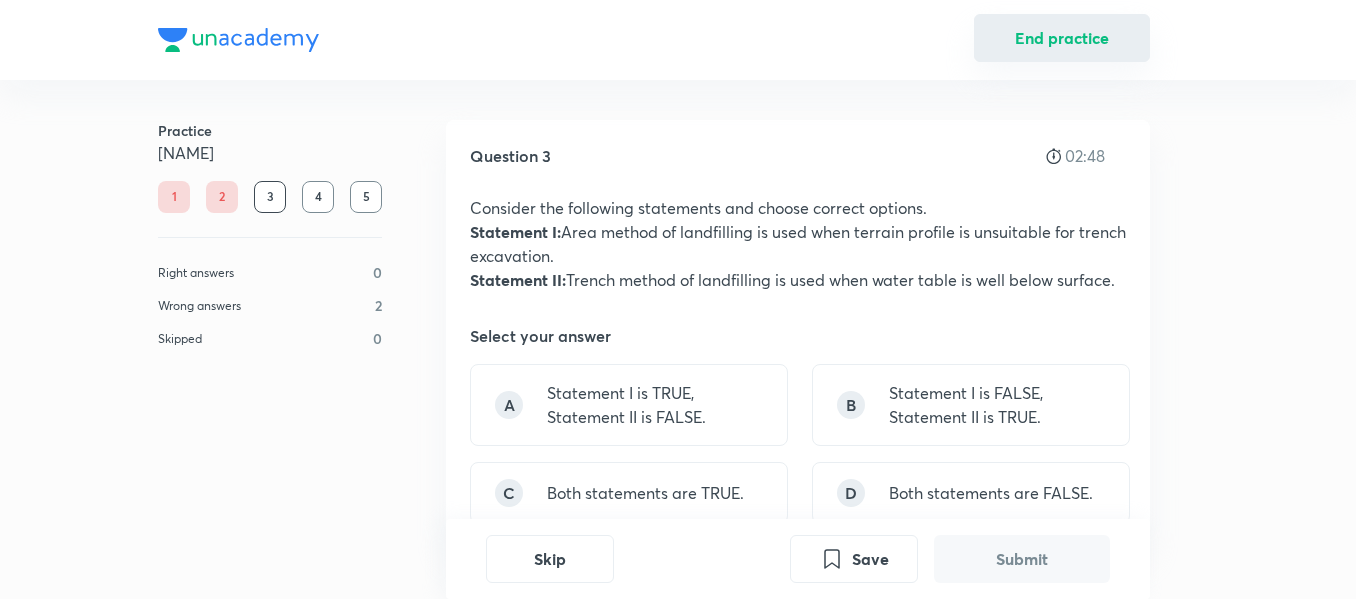 click on "End practice" at bounding box center (1062, 38) 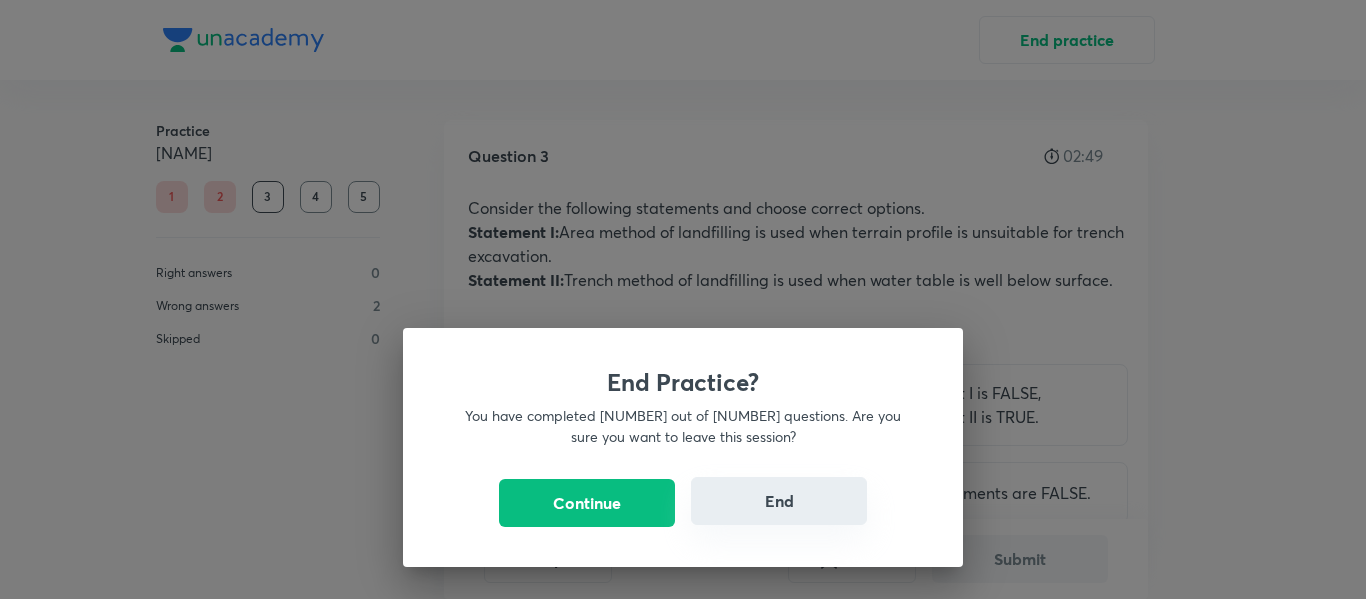 click on "End" at bounding box center [779, 501] 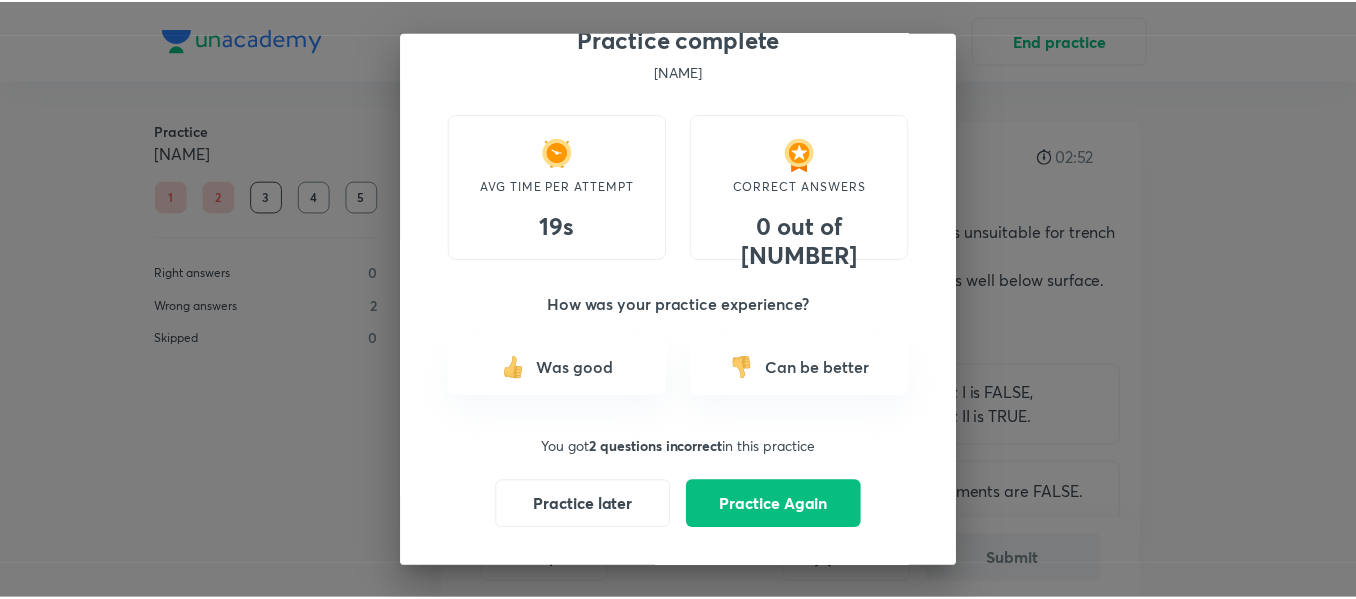 scroll, scrollTop: 50, scrollLeft: 0, axis: vertical 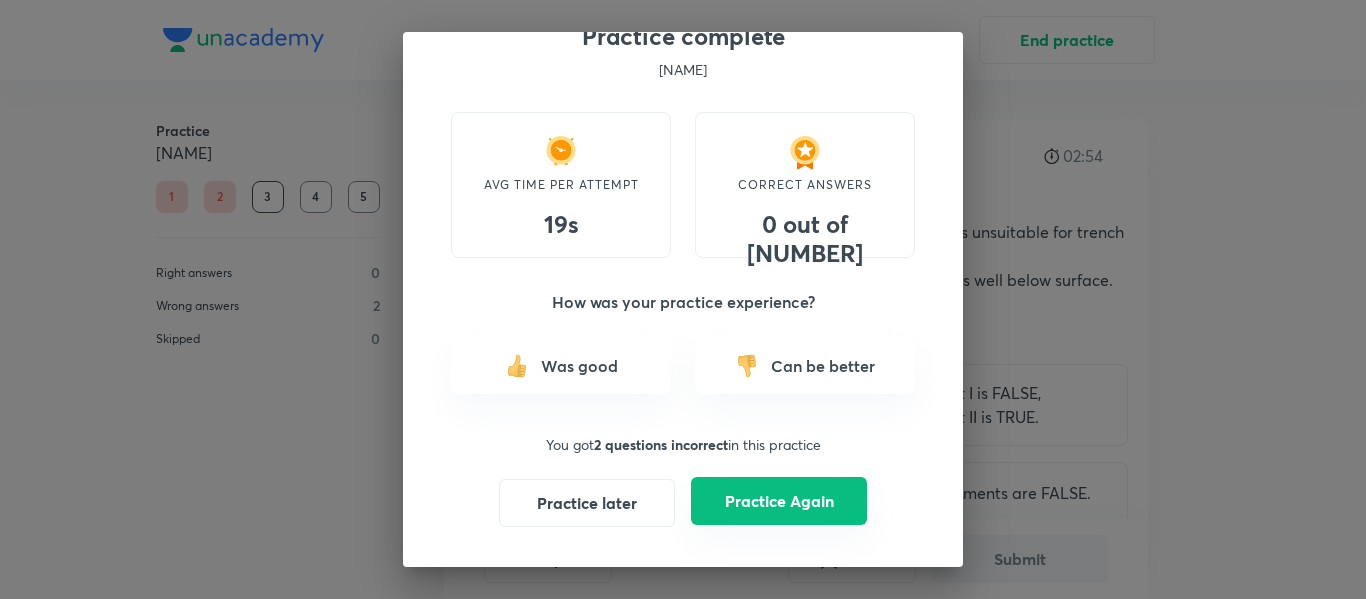 click on "Practice Again" at bounding box center (779, 501) 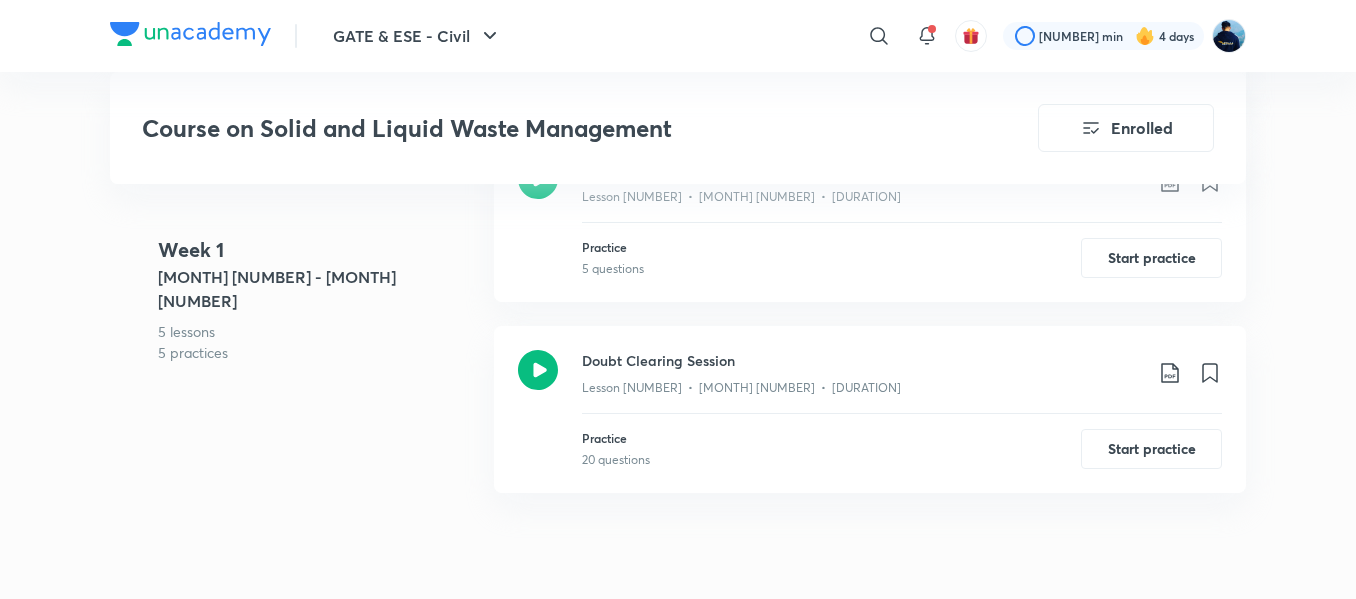 scroll, scrollTop: 1858, scrollLeft: 0, axis: vertical 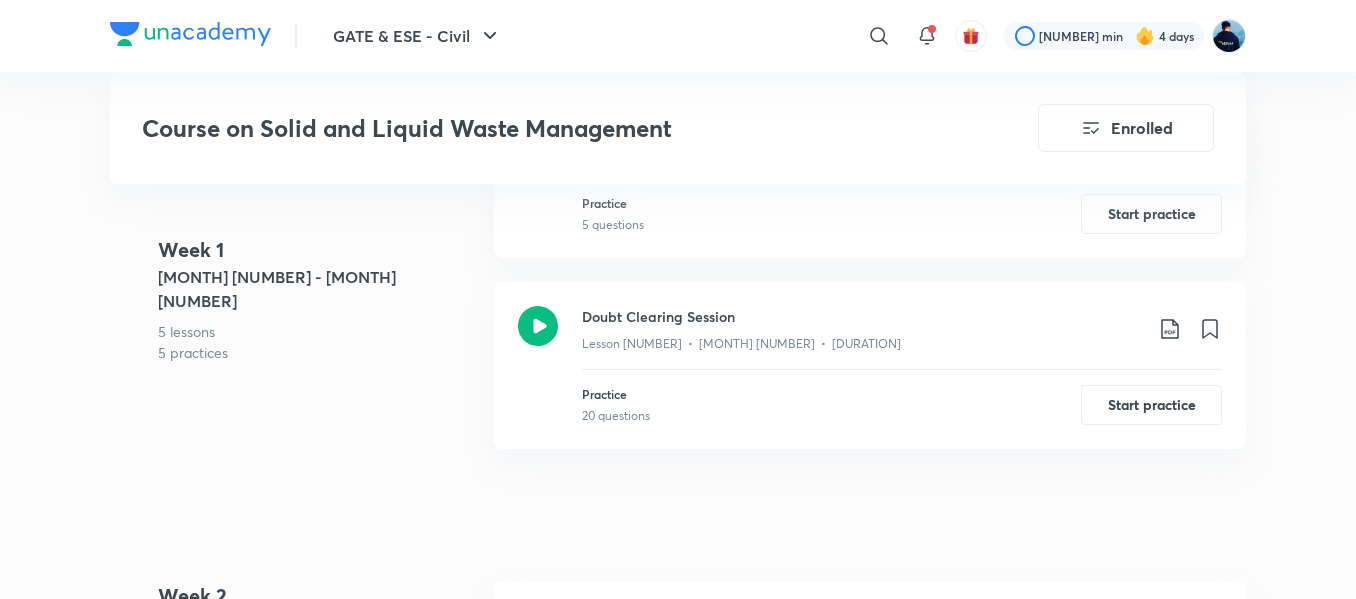 click on "Doubt Clearing Session Lesson [NUMBER]  •  [MONTH] [NUMBER]  •  [DURATION]  Practice [NUMBER] questions Start practice" at bounding box center [870, 365] 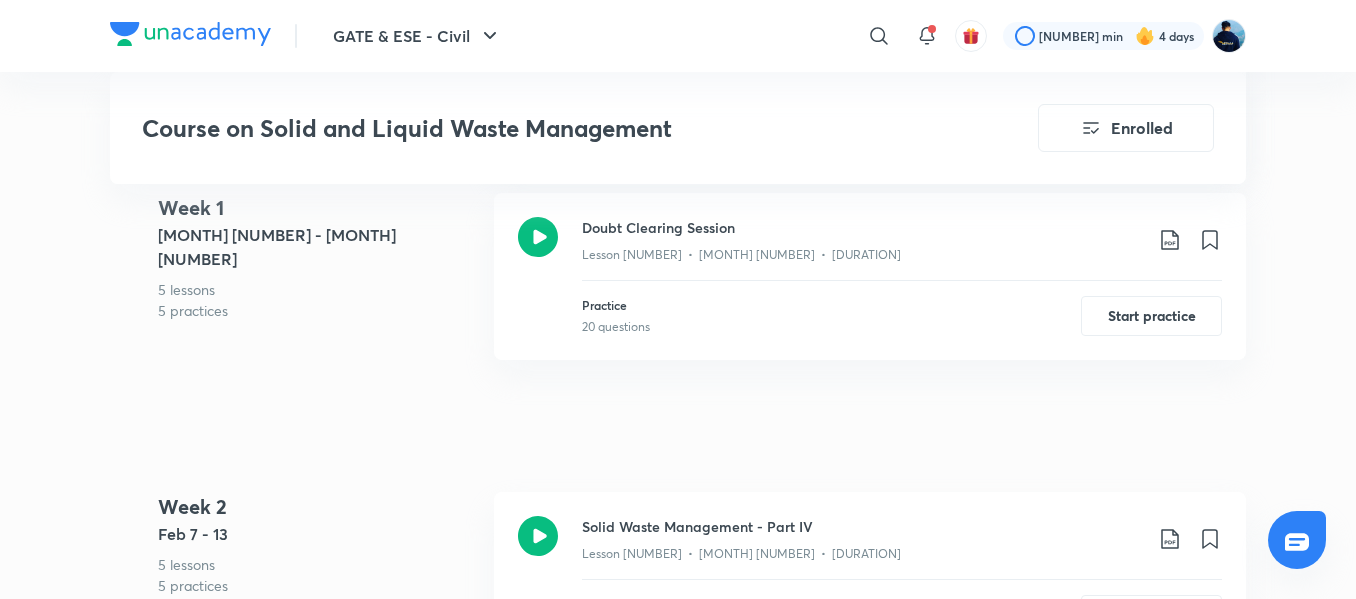 scroll, scrollTop: 1949, scrollLeft: 0, axis: vertical 